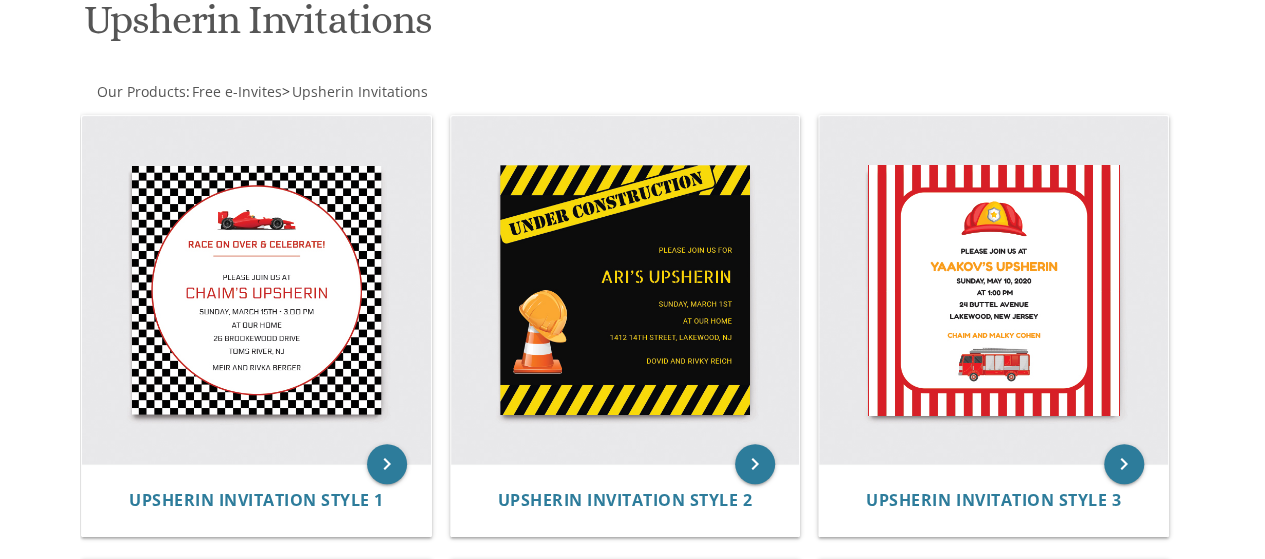 scroll, scrollTop: 0, scrollLeft: 0, axis: both 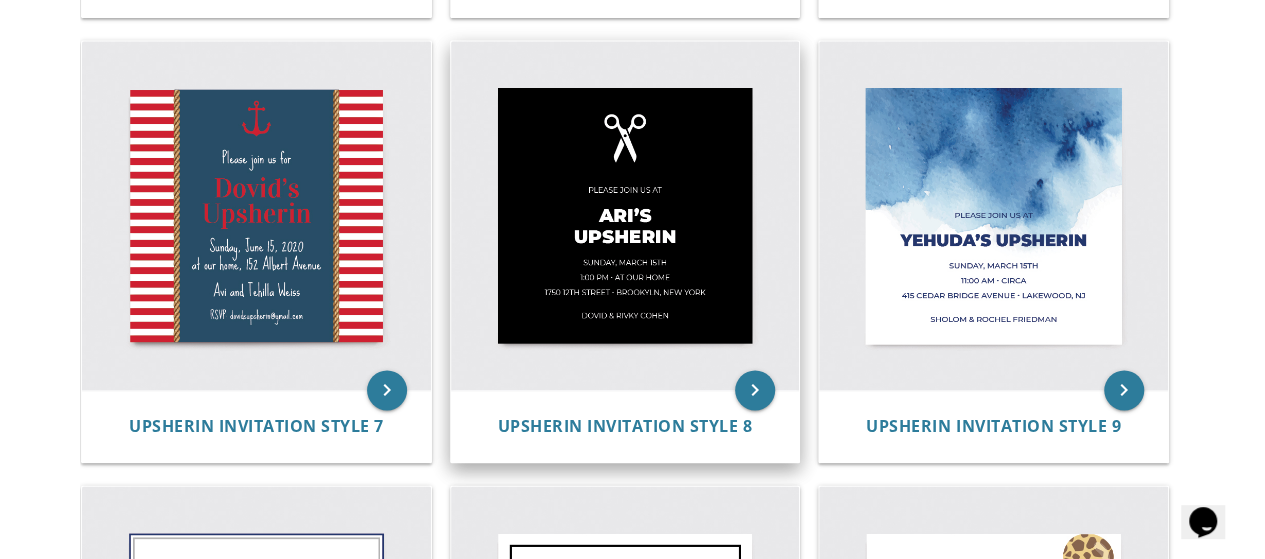 click at bounding box center [625, 215] 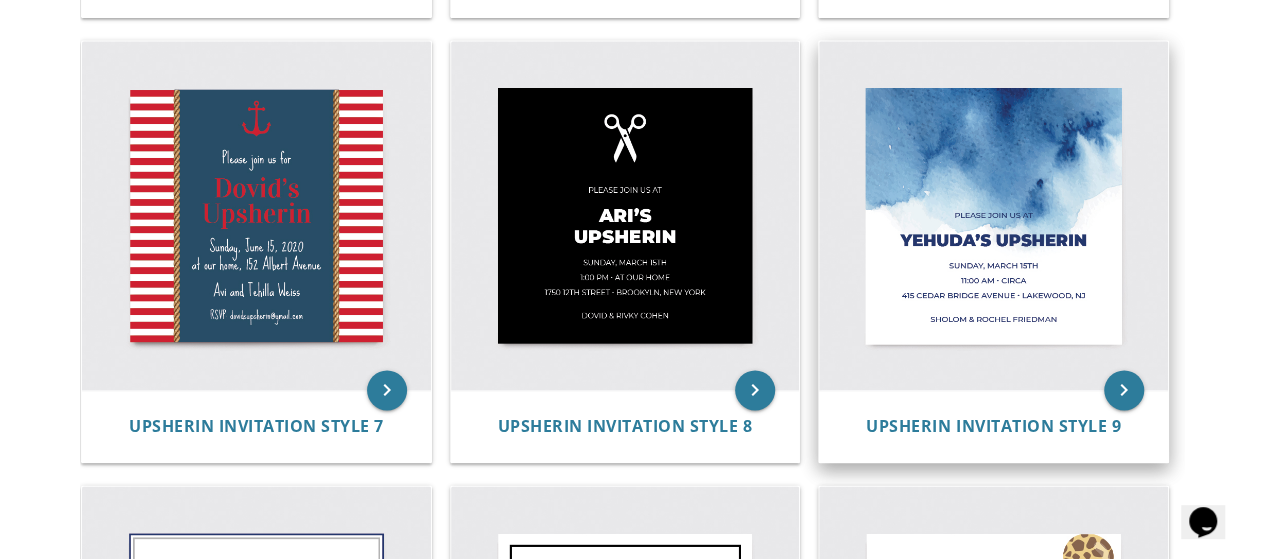click at bounding box center (993, 215) 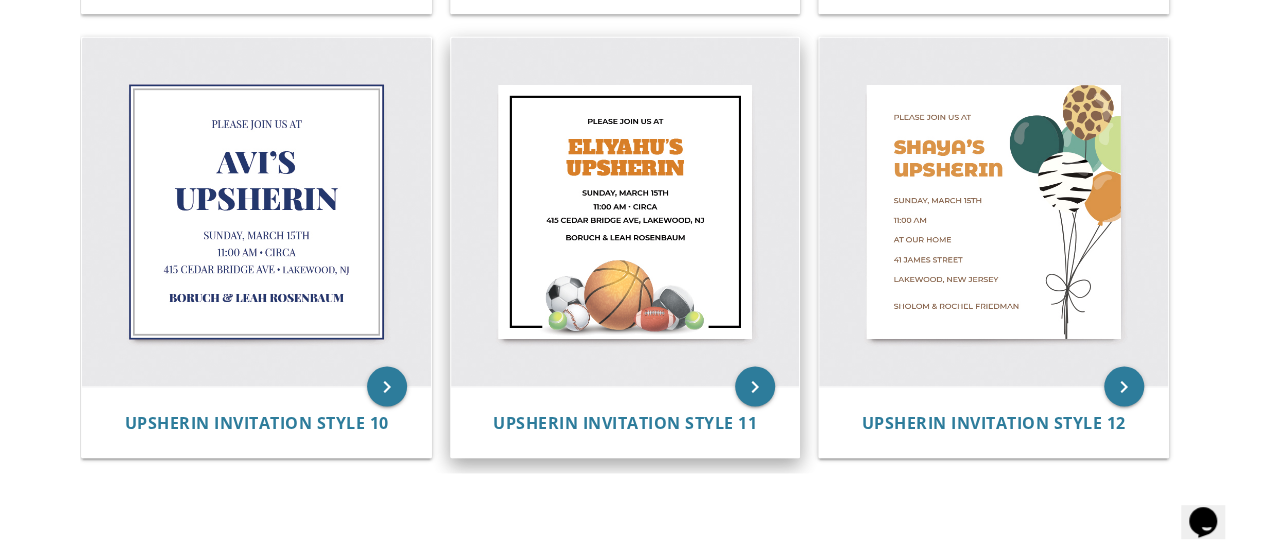 scroll, scrollTop: 1743, scrollLeft: 0, axis: vertical 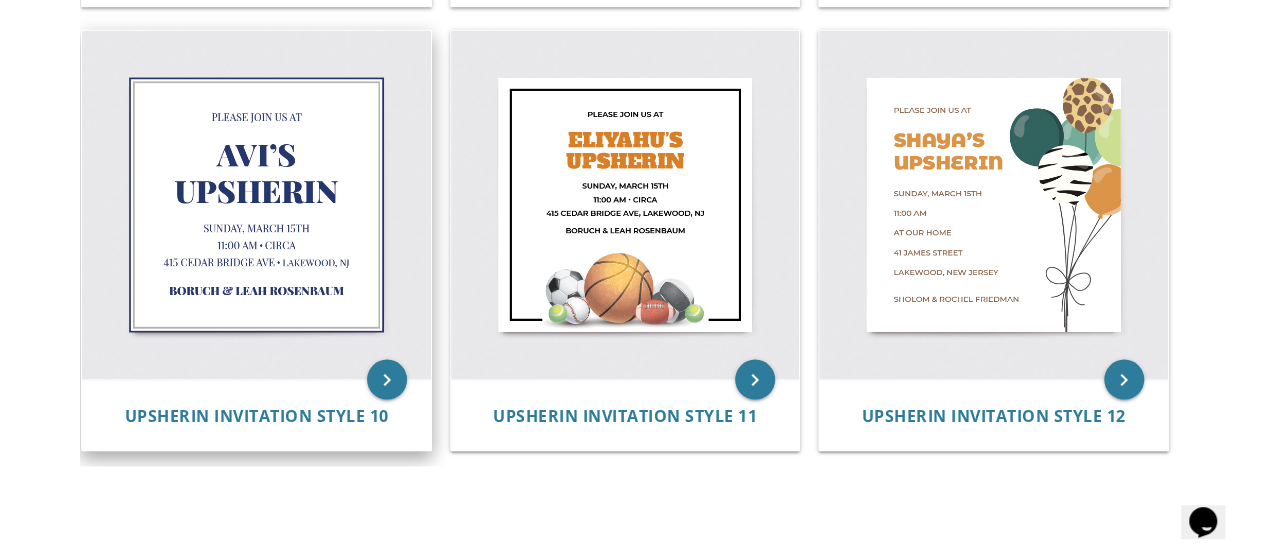 click at bounding box center [256, 204] 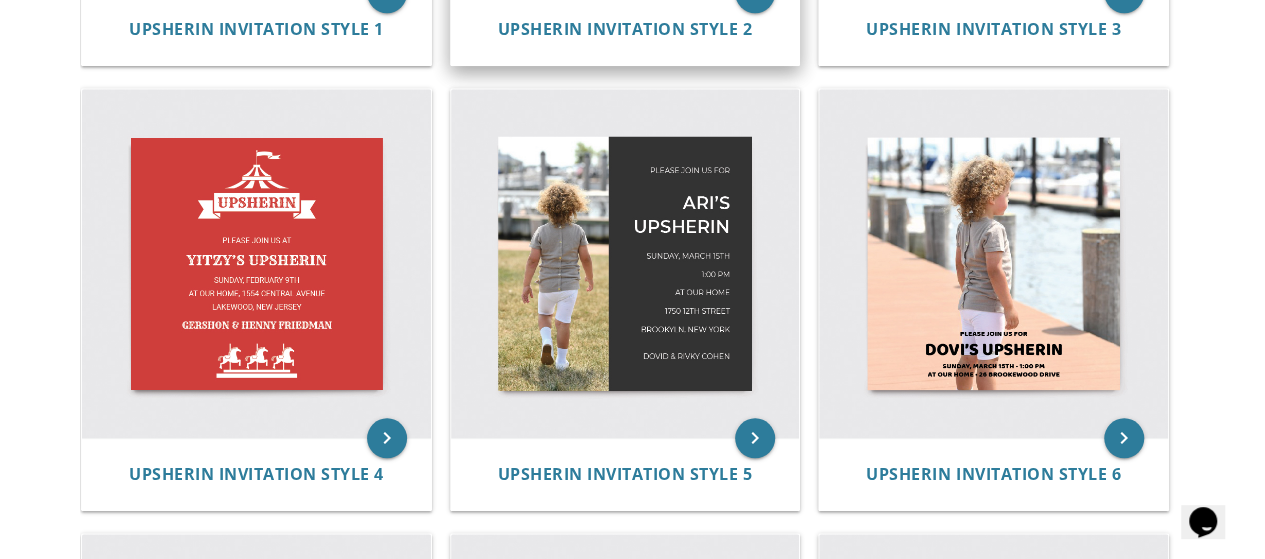 scroll, scrollTop: 592, scrollLeft: 0, axis: vertical 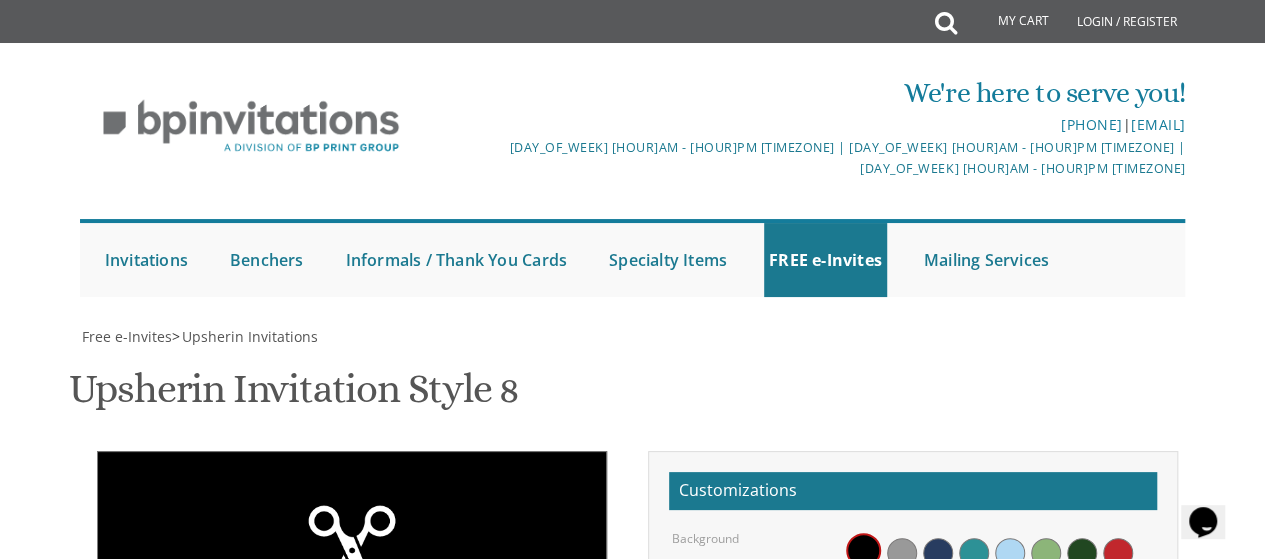 click on "Please join us at" at bounding box center (998, 711) 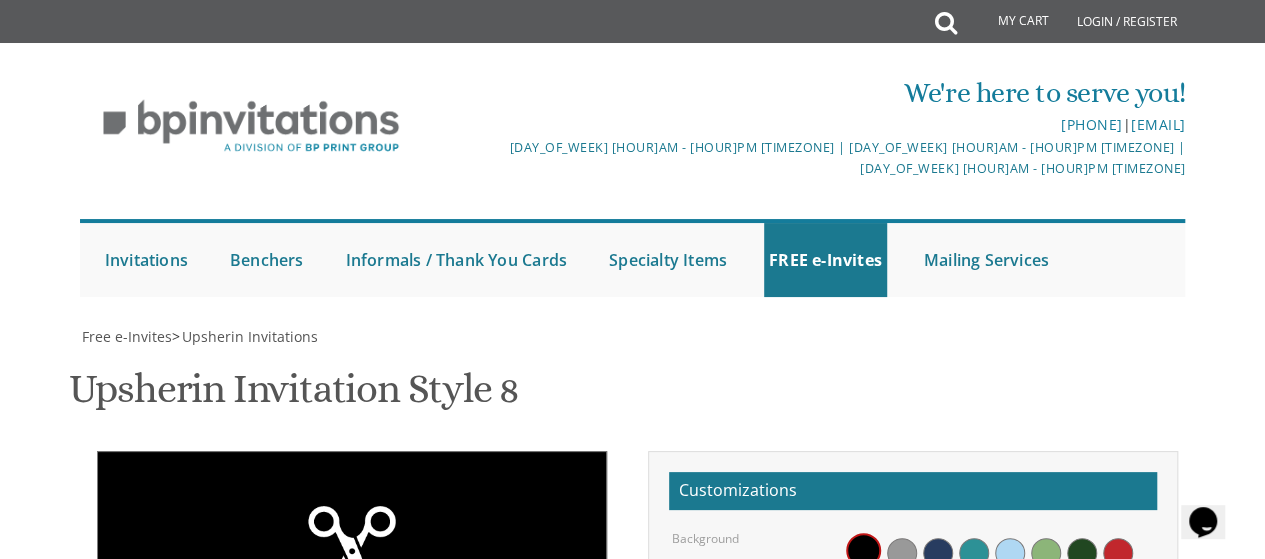 click on "Please join us at" at bounding box center (998, 711) 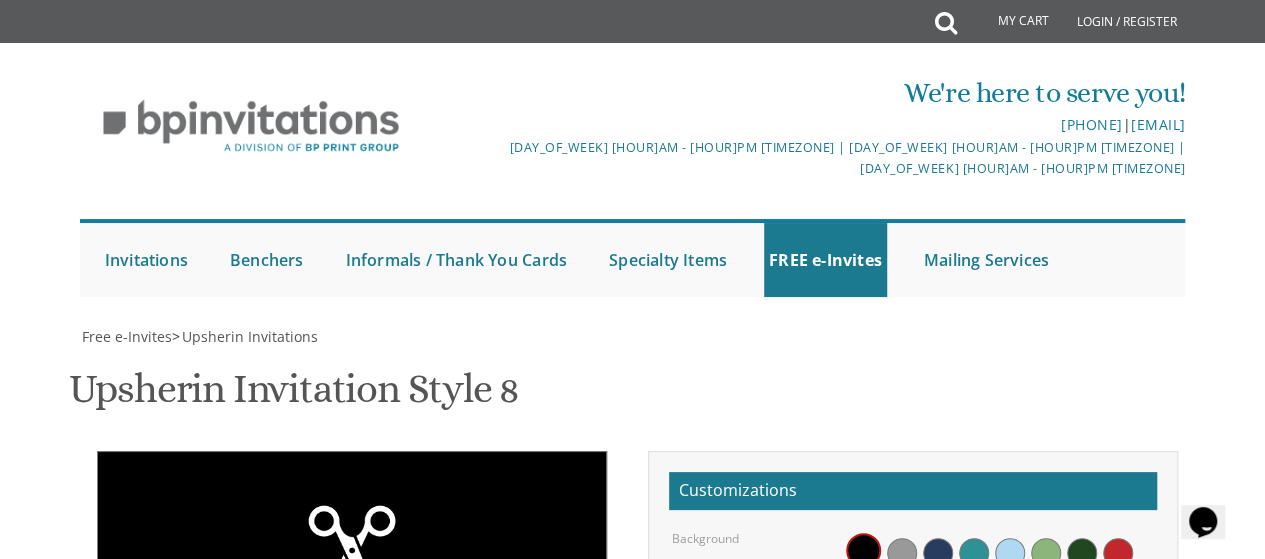 click on "[SIZE] [SIZE] [SIZE] [SIZE] [SIZE] [SIZE]" at bounding box center (998, 765) 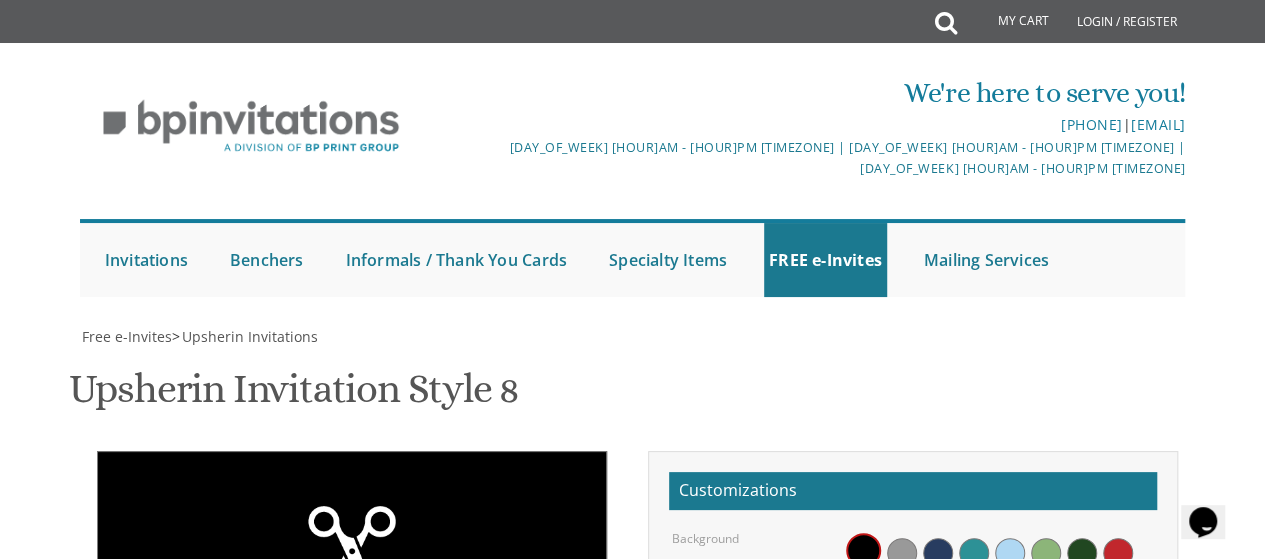 click on "[PERSON]'s
Upsherin" at bounding box center (998, 711) 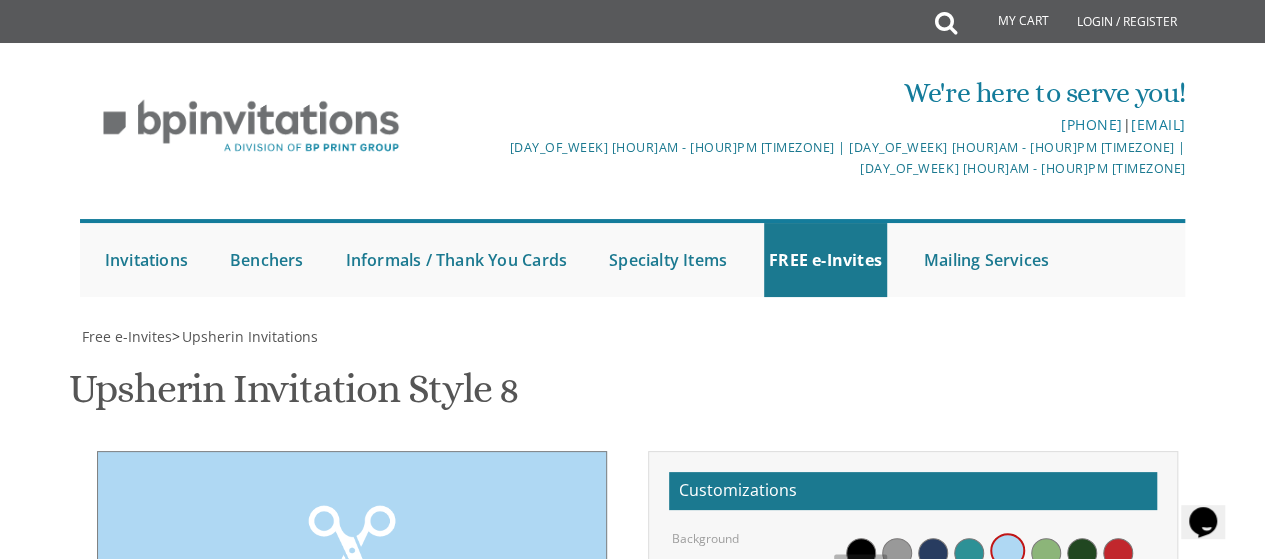 click at bounding box center (861, 553) 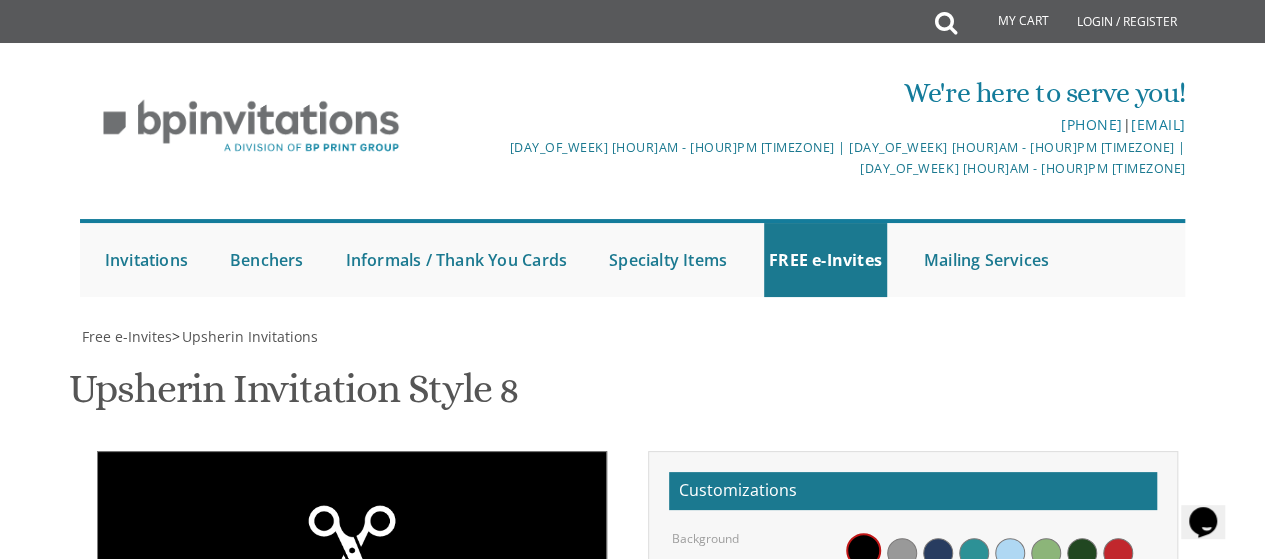 scroll, scrollTop: 449, scrollLeft: 0, axis: vertical 